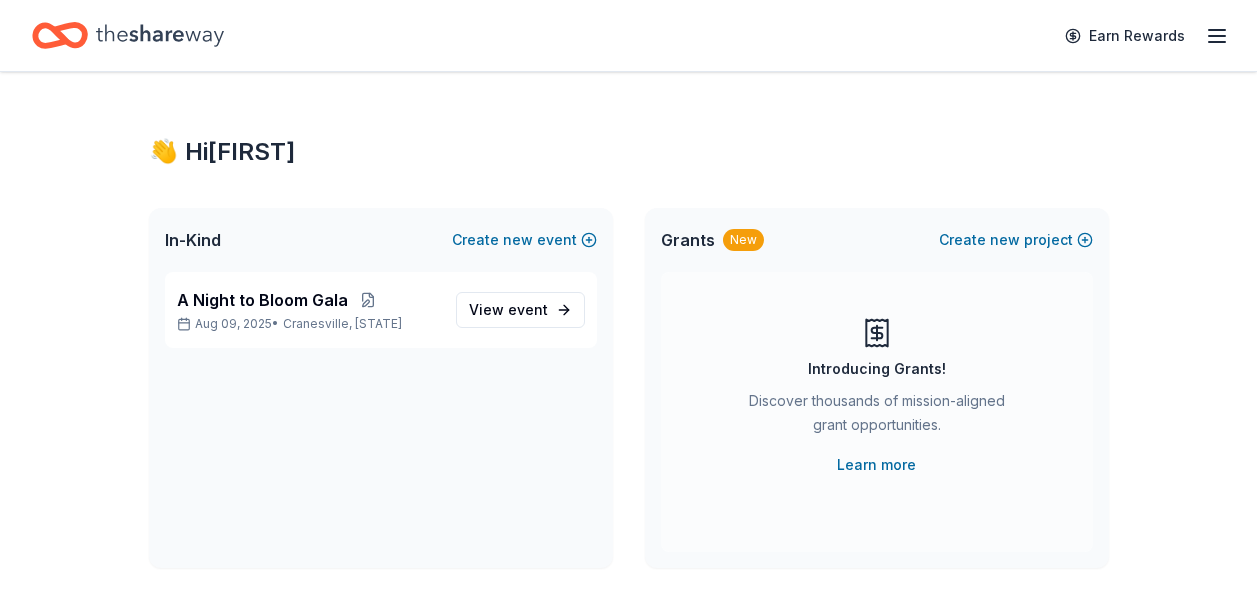 scroll, scrollTop: 0, scrollLeft: 0, axis: both 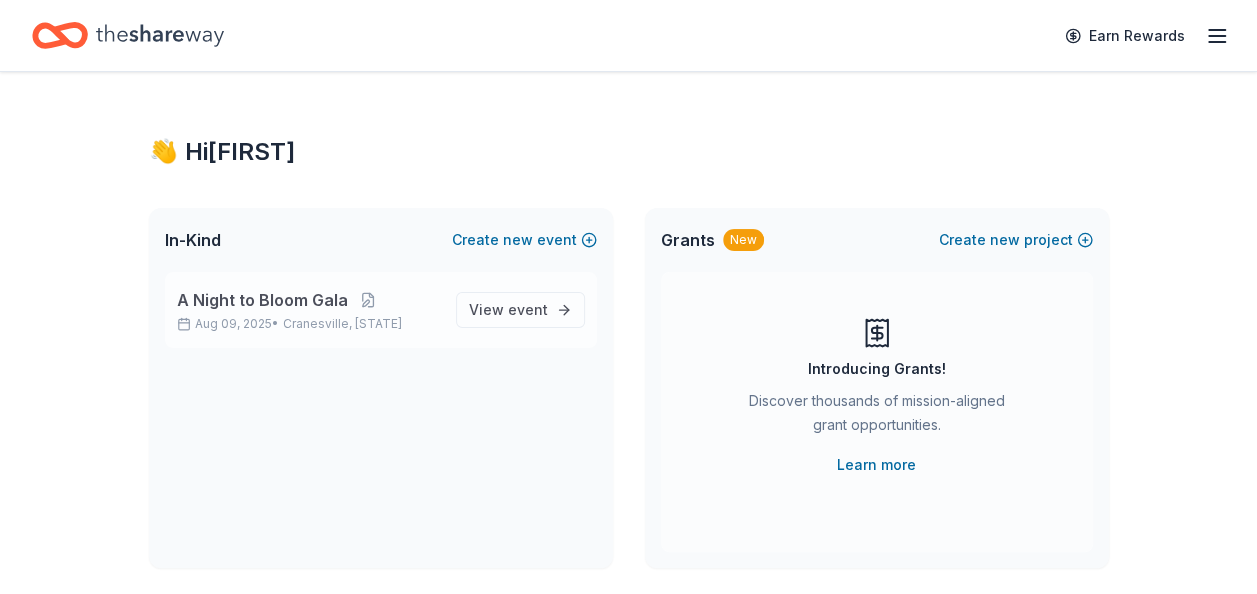 click on "A Night to Bloom Gala" at bounding box center [262, 300] 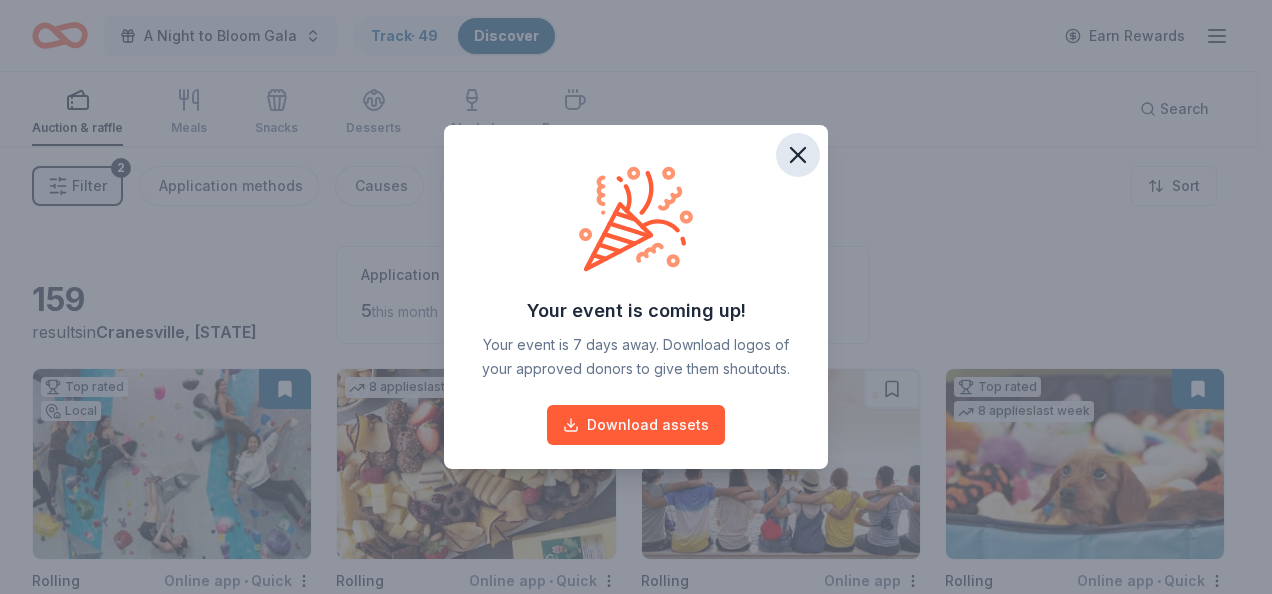 click 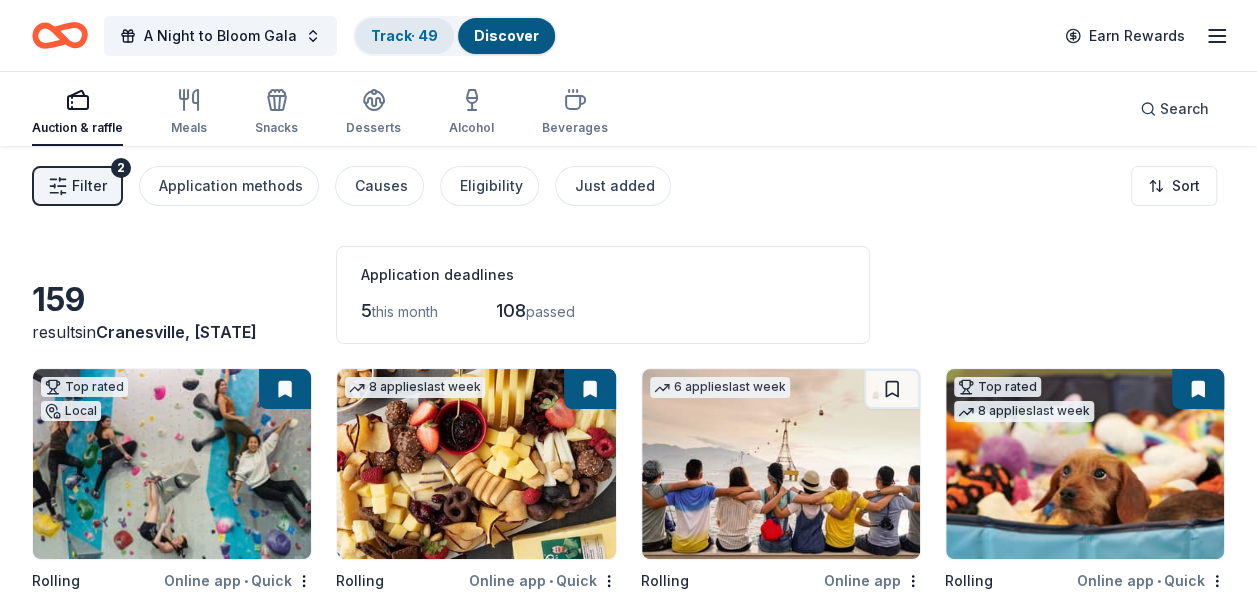 click on "Track  · 49" at bounding box center (404, 35) 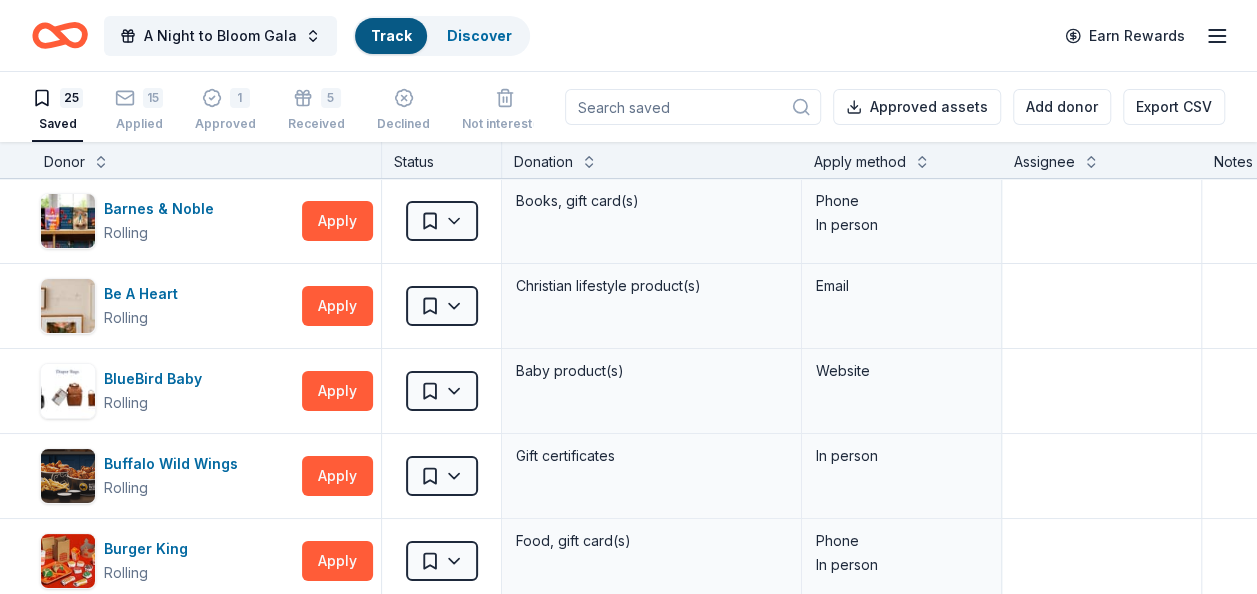 scroll, scrollTop: 0, scrollLeft: 0, axis: both 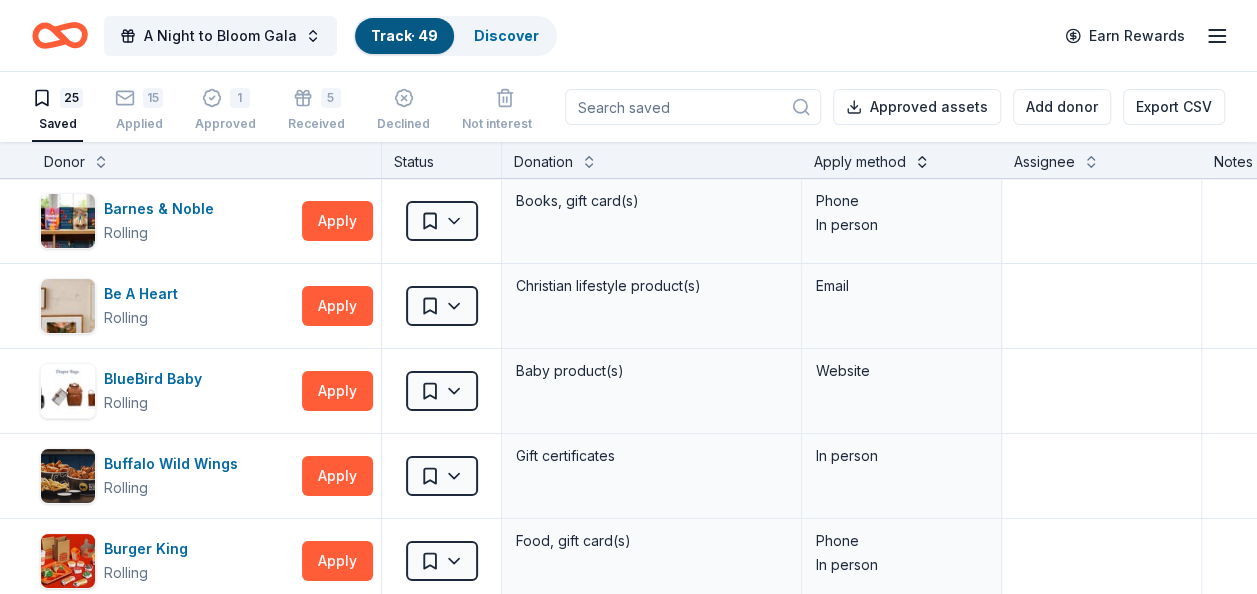 click at bounding box center (922, 160) 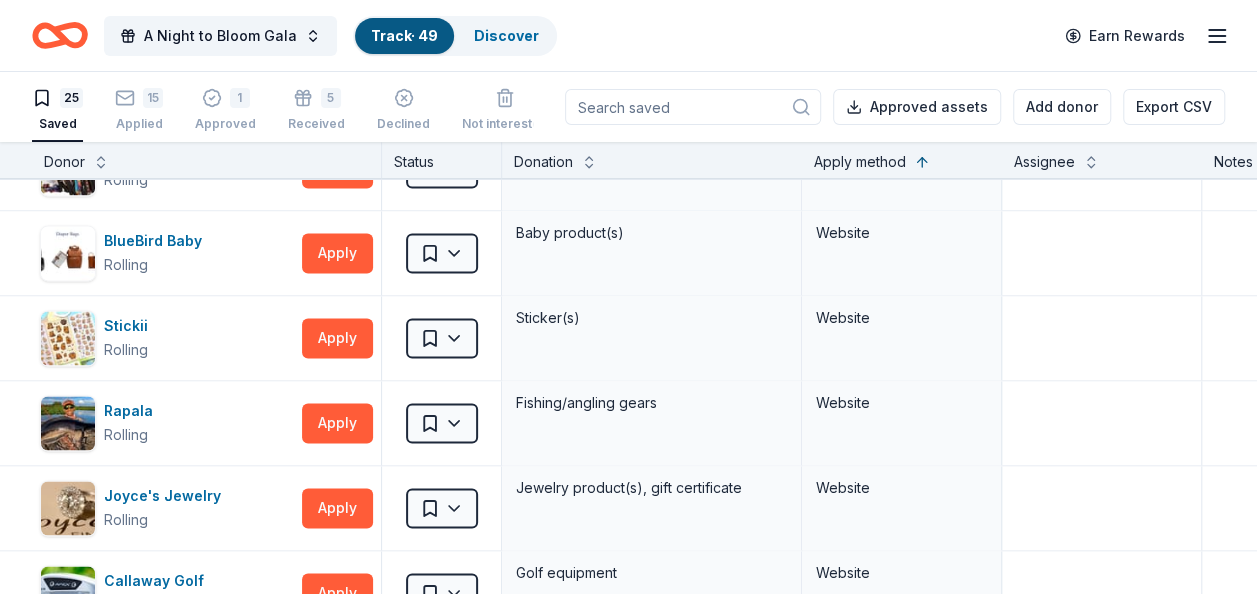 scroll, scrollTop: 1480, scrollLeft: 0, axis: vertical 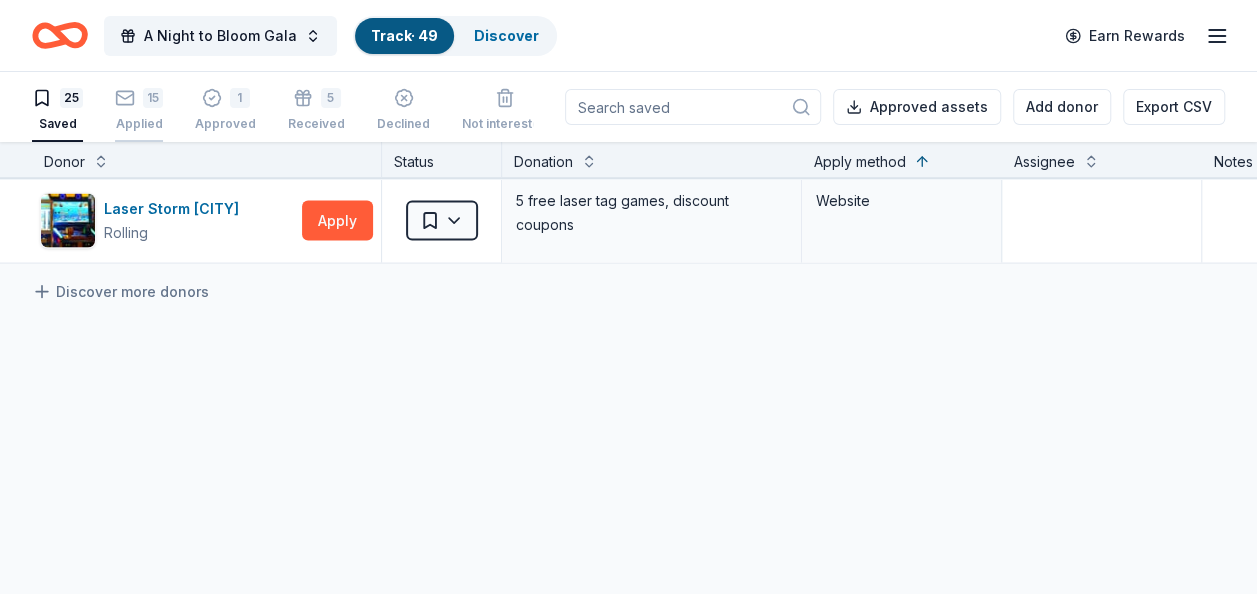 click on "15" at bounding box center [153, 98] 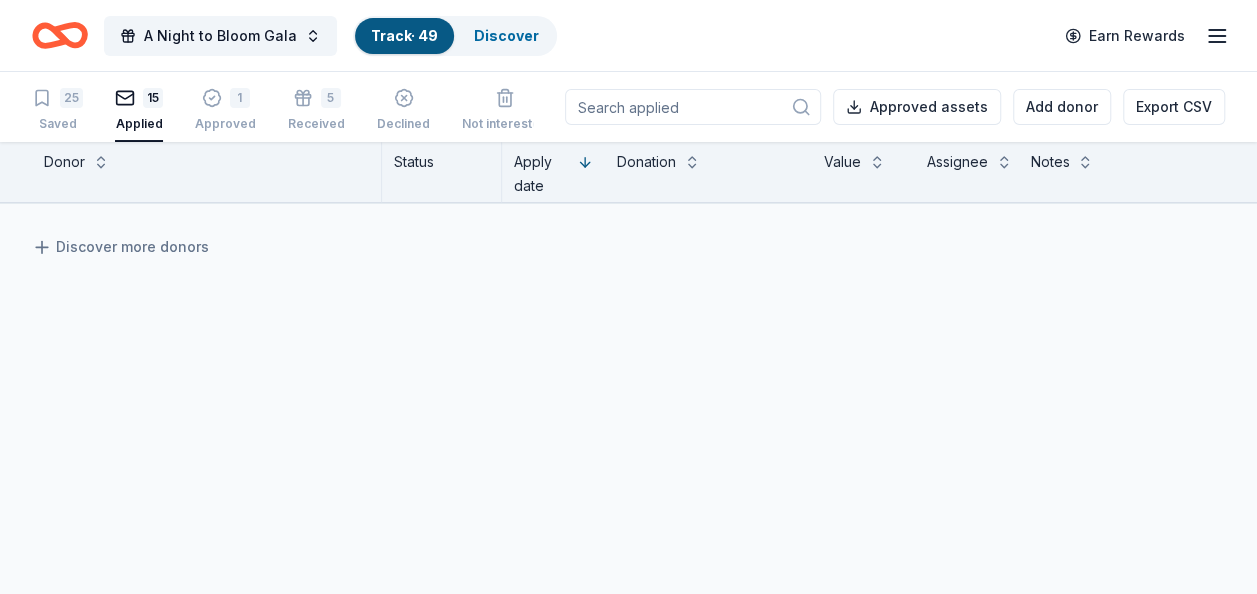 scroll, scrollTop: 1217, scrollLeft: 0, axis: vertical 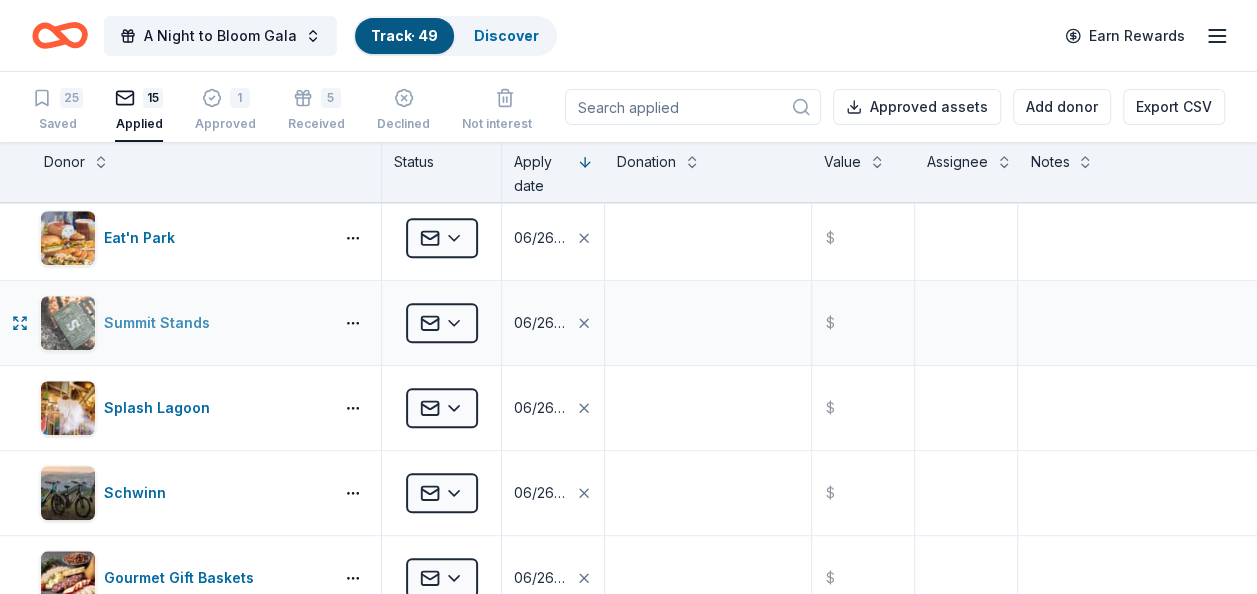 click on "Summit Stands" at bounding box center [161, 323] 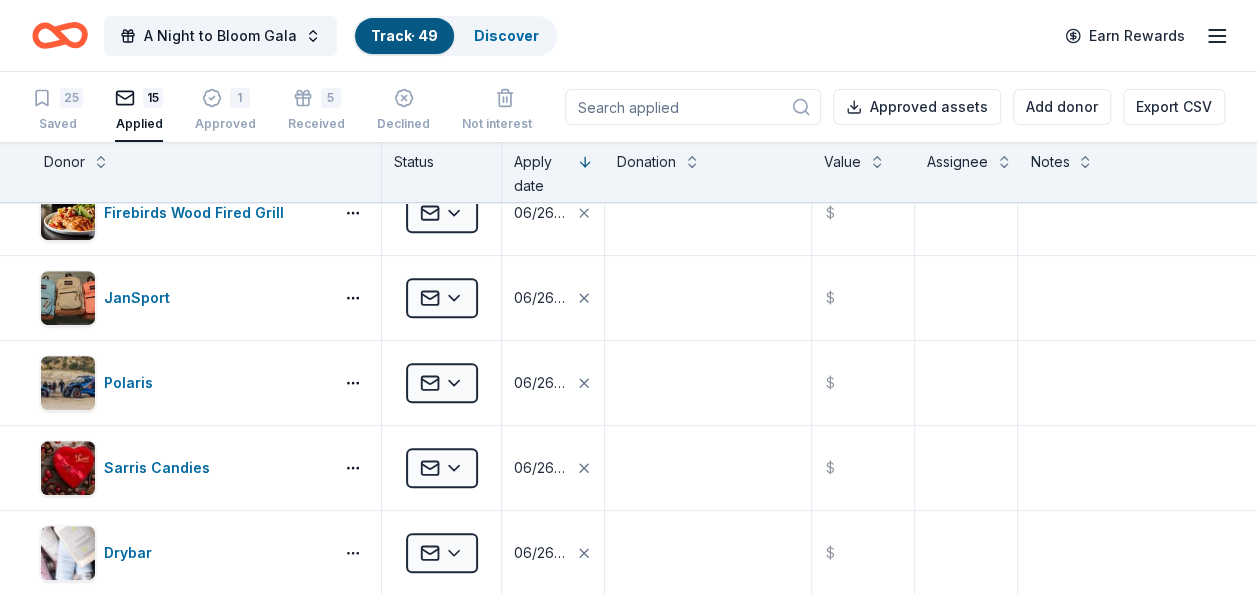 scroll, scrollTop: 417, scrollLeft: 0, axis: vertical 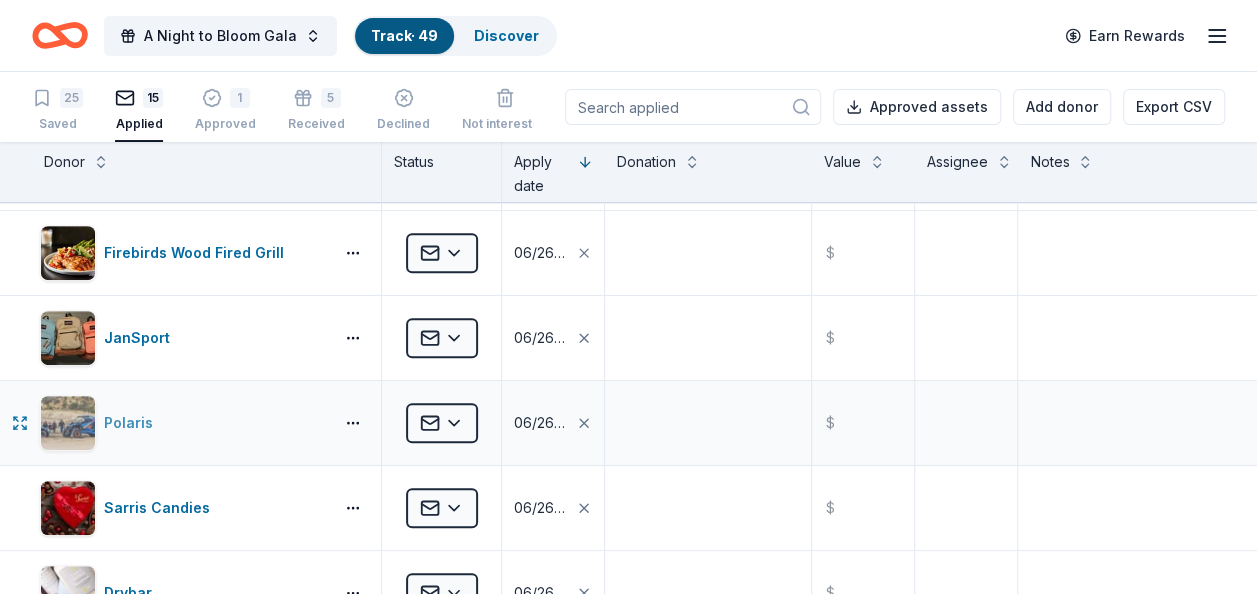 click on "Polaris" at bounding box center [132, 423] 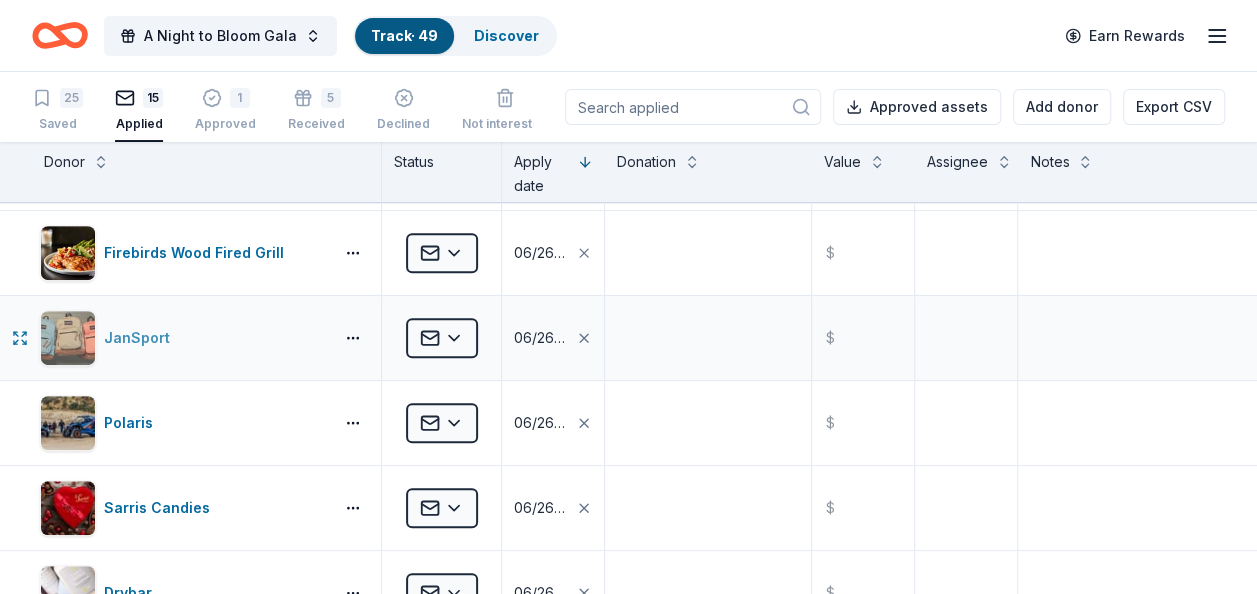 click on "JanSport" at bounding box center (182, 338) 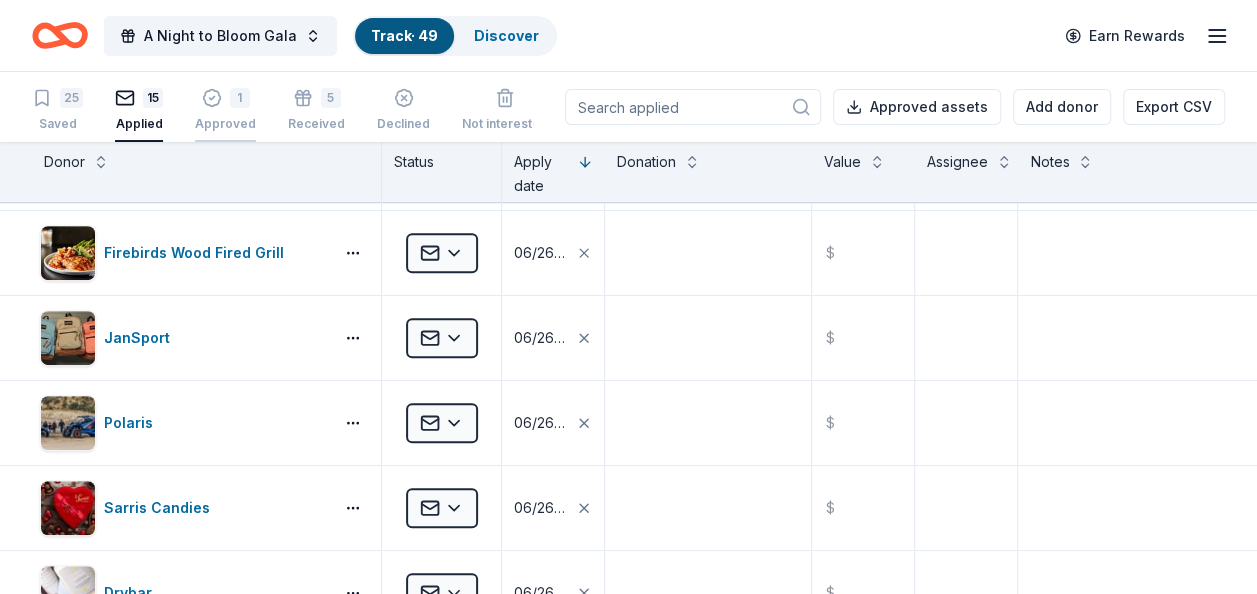 click on "1 Approved" at bounding box center (225, 110) 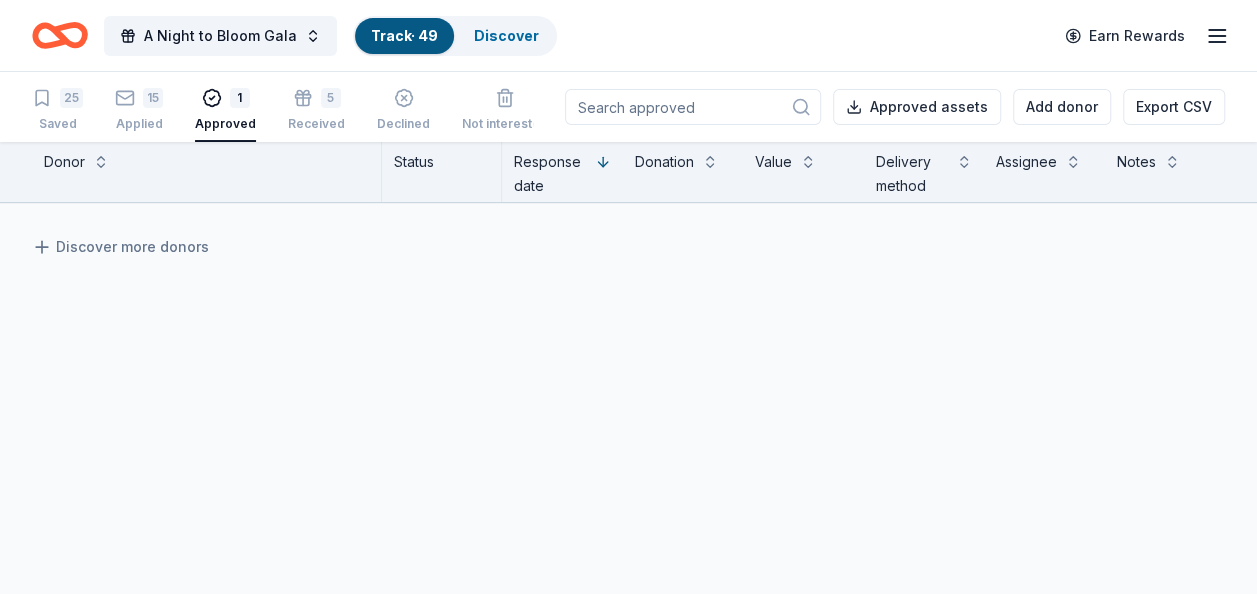 scroll, scrollTop: 68, scrollLeft: 0, axis: vertical 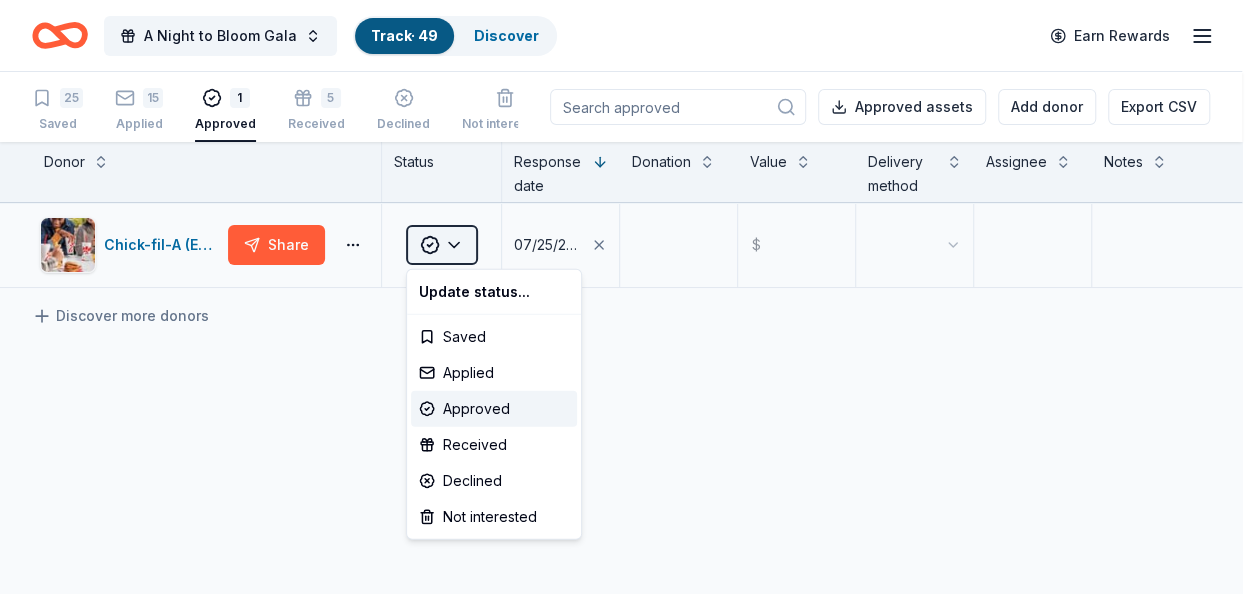 click on "A Night to Bloom Gala Track  · 49 Discover Earn Rewards 25 Saved 15 Applied 1 Approved 5 Received Declined Not interested  Approved assets Add donor Export CSV Donor Status Response date Donation Value Delivery method Assignee Notes Chick-fil-A (Erie)  Share Approved 07/25/2025 $   Discover more donors Saved Update status... Saved Applied Approved Received Declined Not interested" at bounding box center [628, 297] 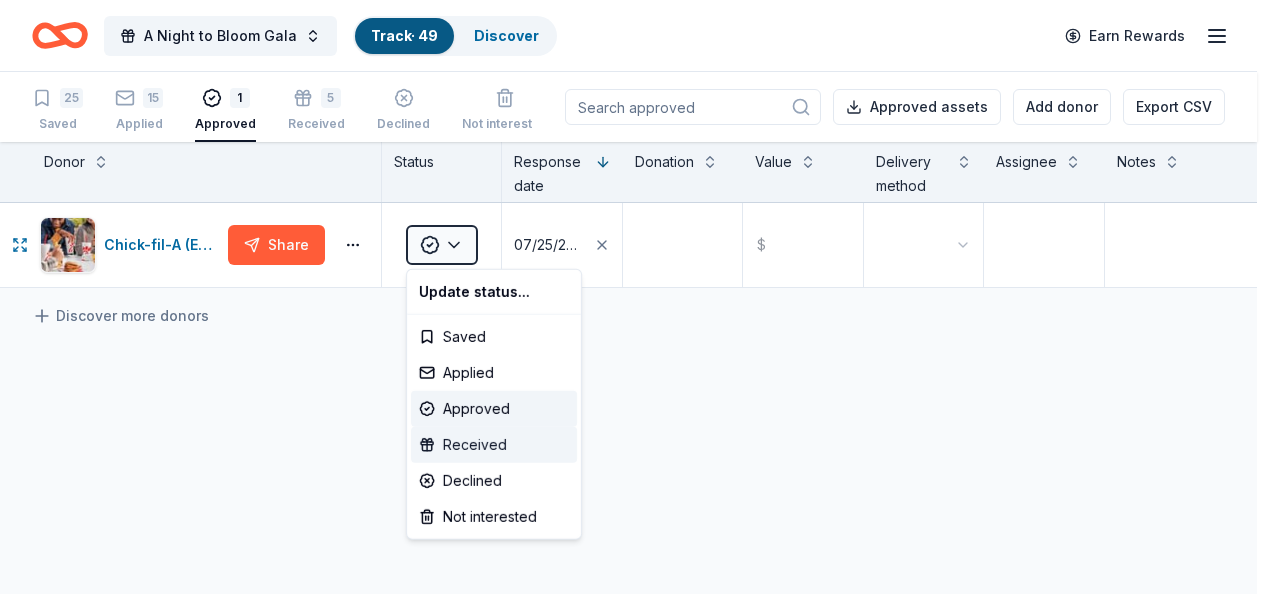 click on "Received" at bounding box center (494, 445) 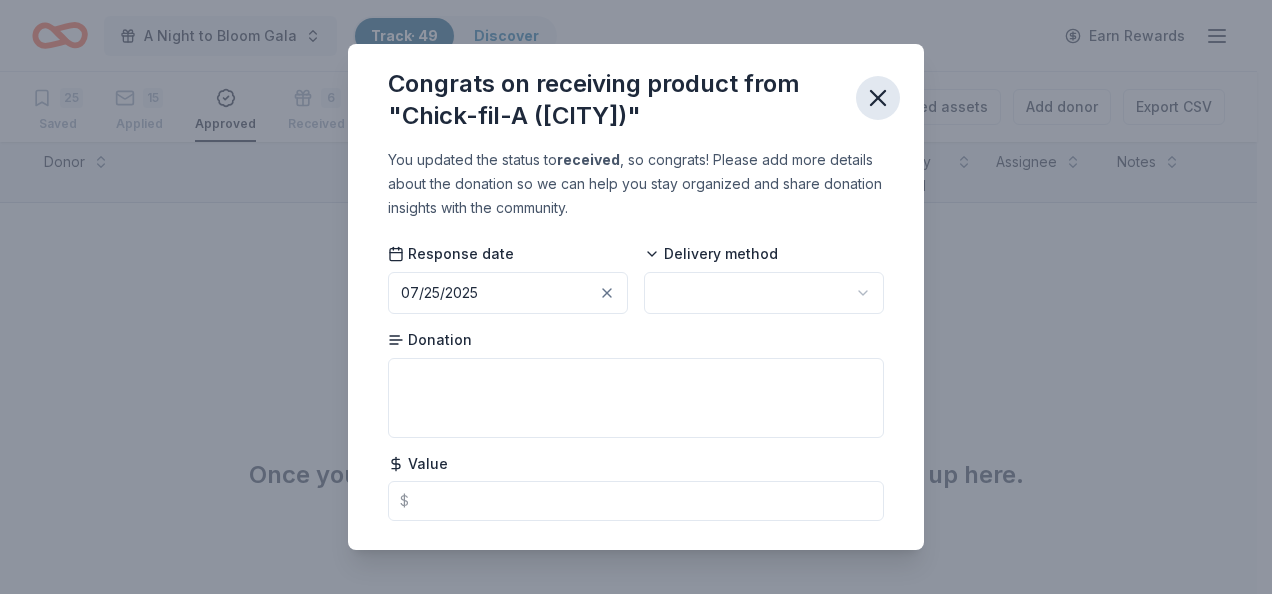 click 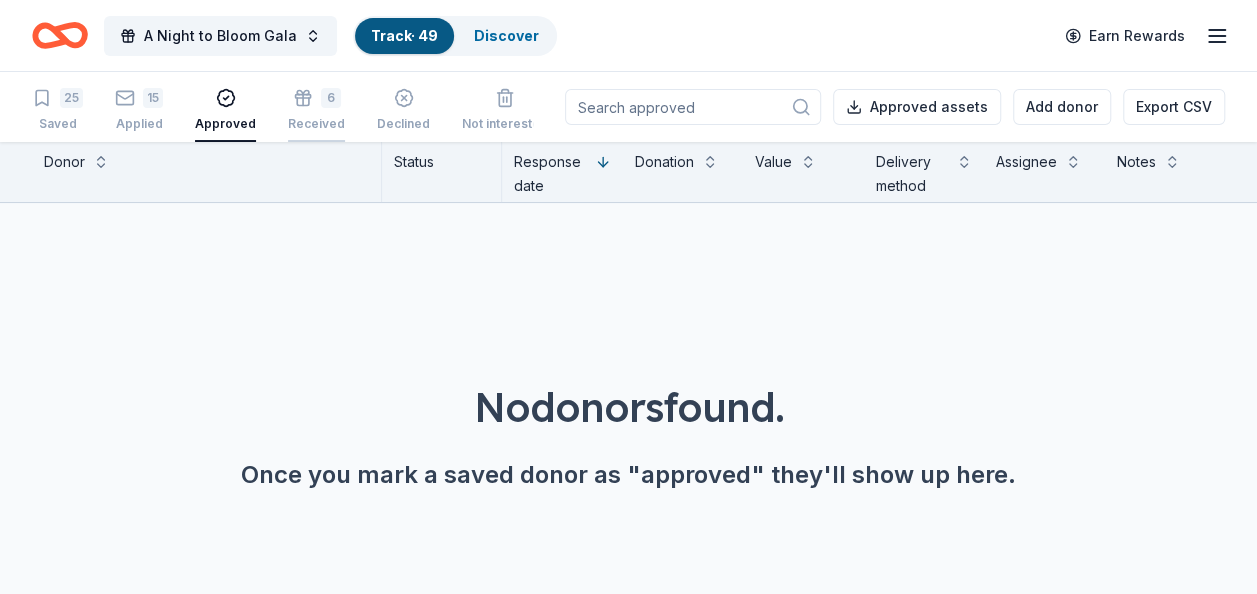 click on "Received" at bounding box center [316, 113] 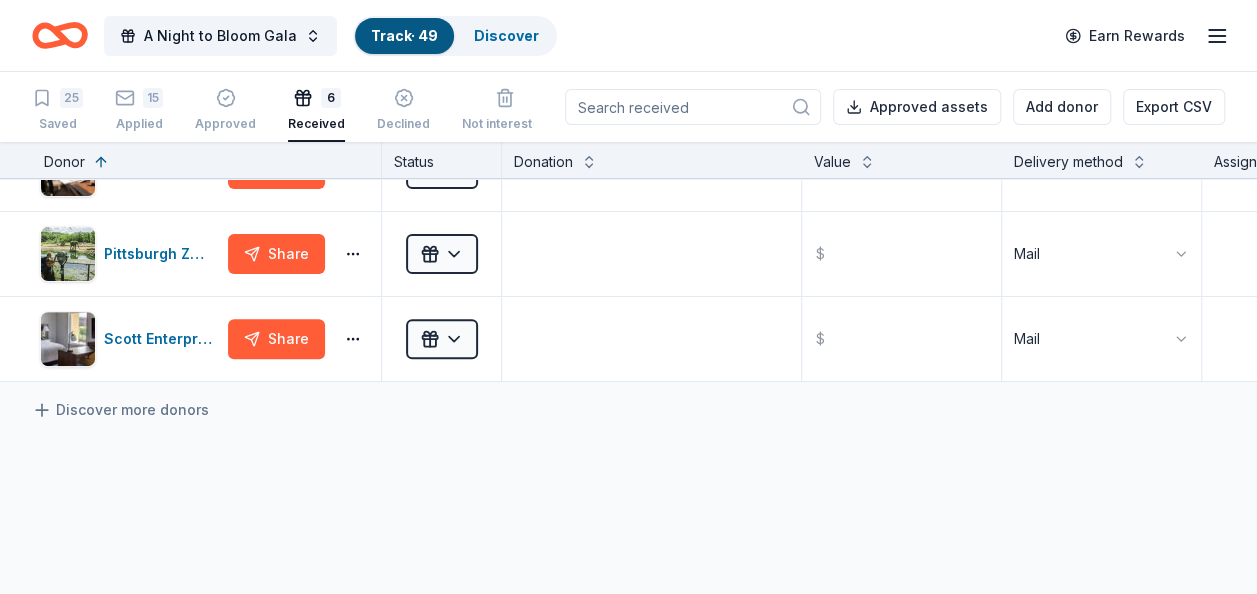 scroll, scrollTop: 320, scrollLeft: 0, axis: vertical 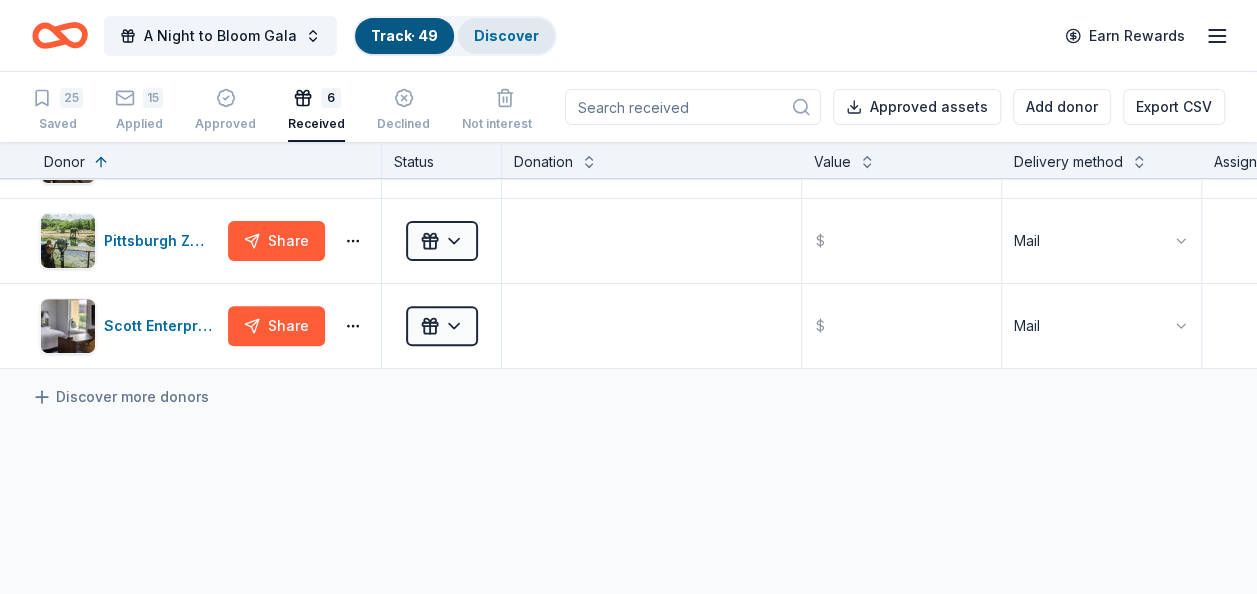 click on "Discover" at bounding box center [506, 36] 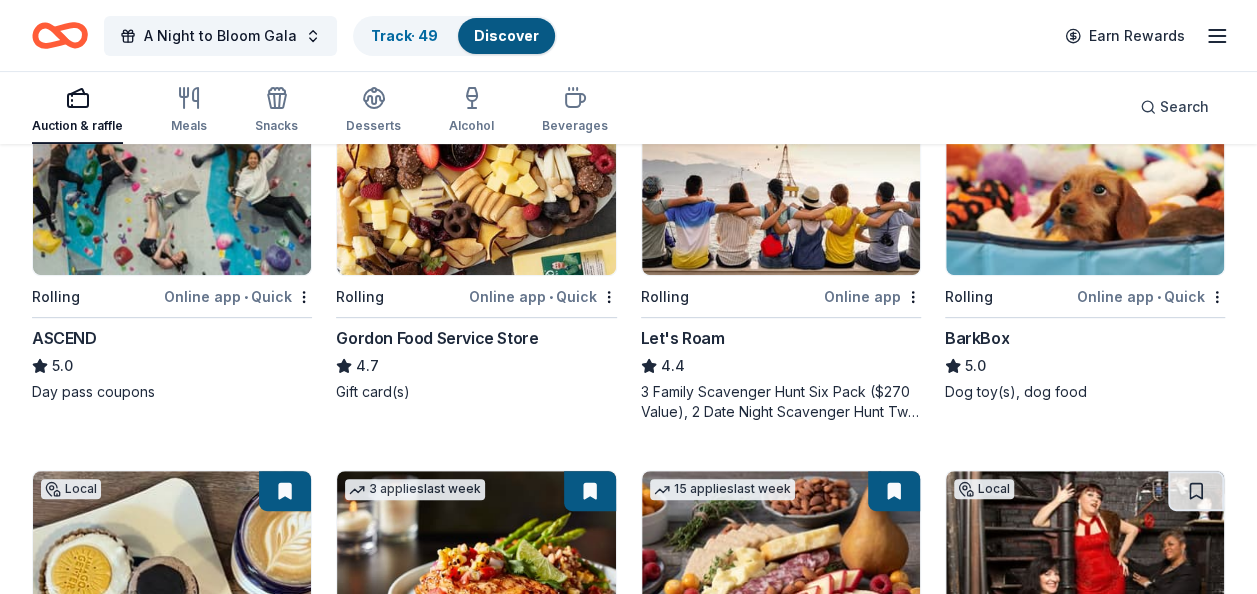 scroll, scrollTop: 280, scrollLeft: 0, axis: vertical 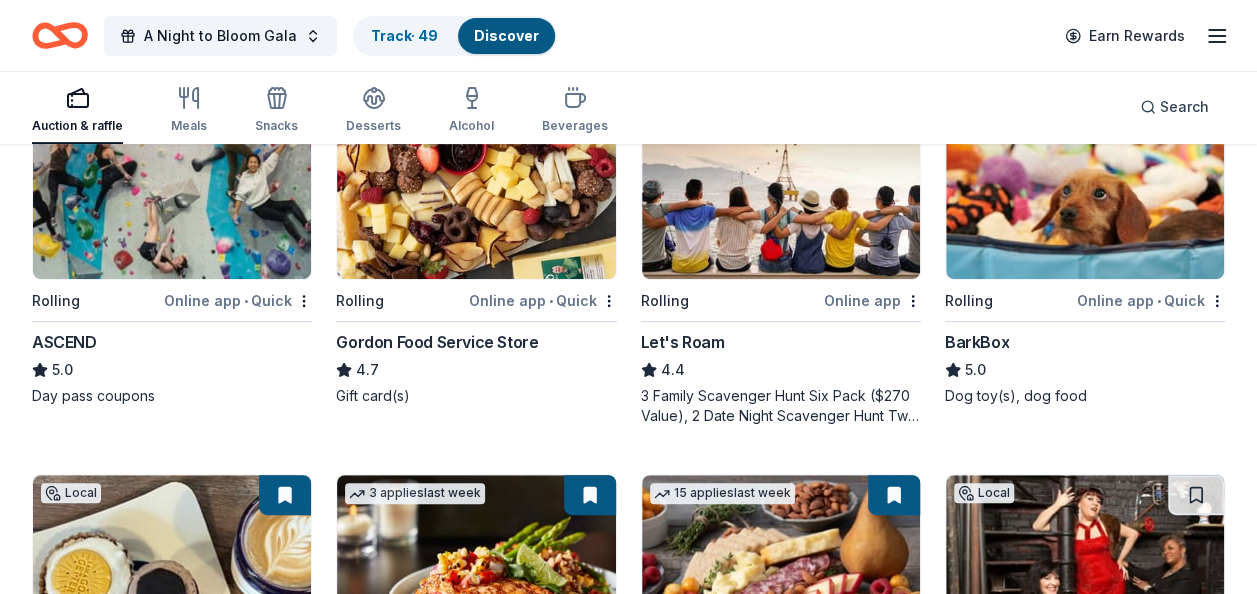 click on "Let's Roam" at bounding box center [683, 342] 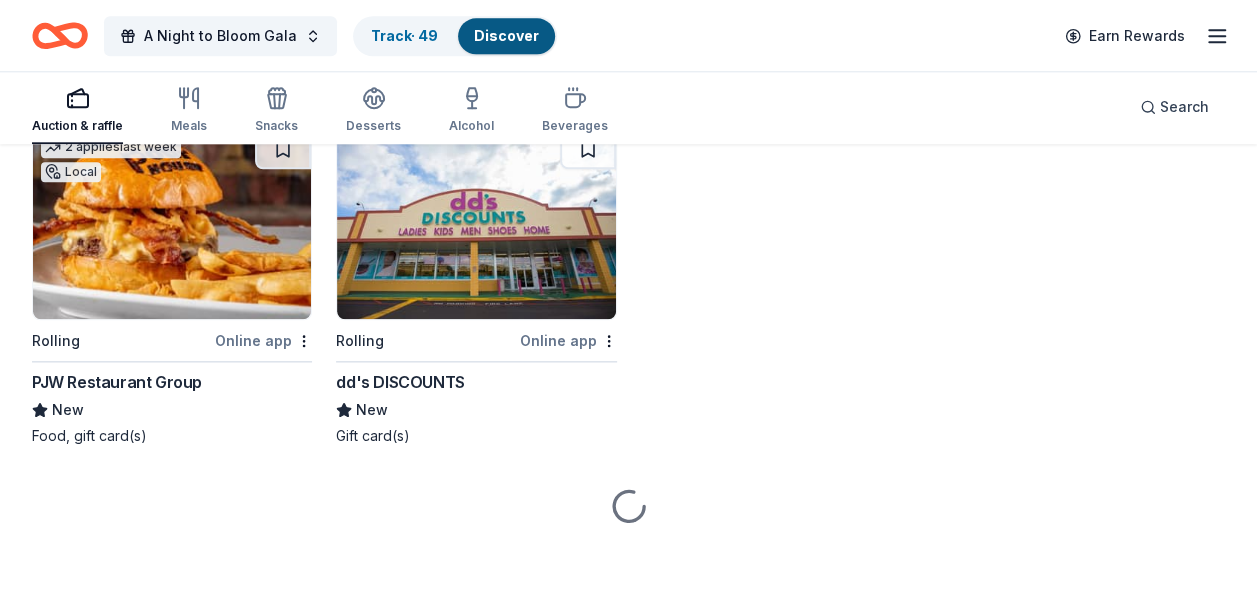 scroll, scrollTop: 4818, scrollLeft: 0, axis: vertical 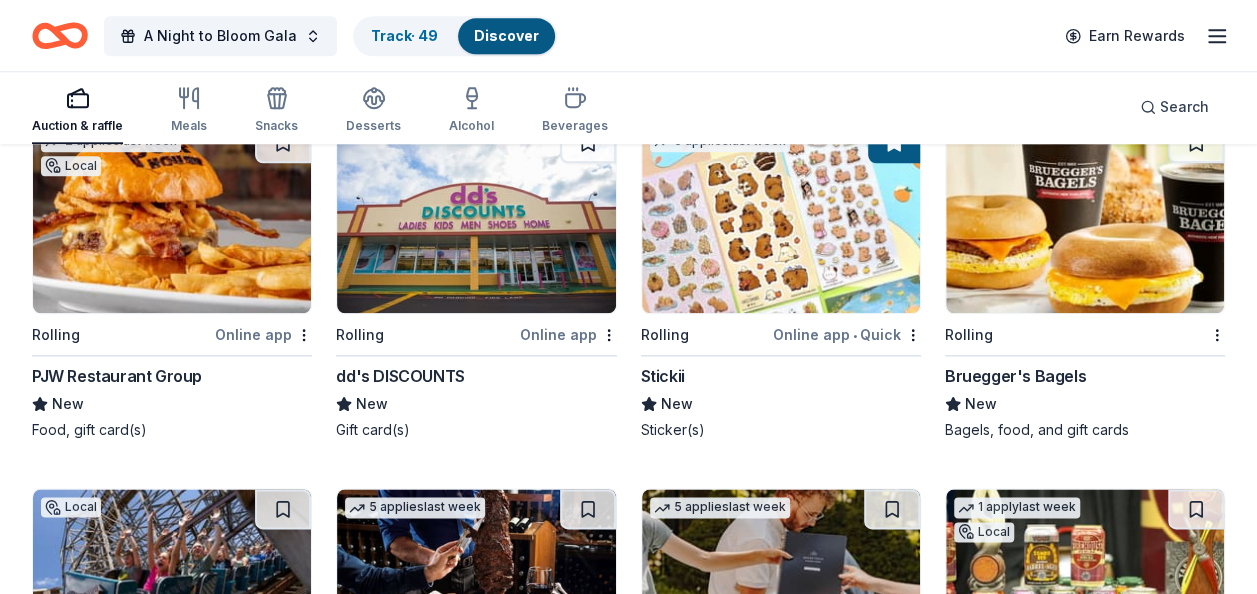 click on "159 results  in  Cranesville, PA Application deadlines 5  this month 108  passed Top rated Local Rolling Online app • Quick ASCEND 5.0 Day pass coupons 8   applies  last week Rolling Online app • Quick Gordon Food Service Store 4.7 Gift card(s) 6   applies  last week Rolling Online app Let's Roam 4.4 3 Family Scavenger Hunt Six Pack ($270 Value), 2 Date Night Scavenger Hunt Two Pack ($130 Value) Top rated 8   applies  last week Rolling Online app • Quick BarkBox 5.0 Dog toy(s), dog food Local Rolling Online app • Quick Tipsy Bean Cafe New Coffee and baked goods, gift card(s), raffle basket, monetary donation 3   applies  last week Rolling Online app • Quick Firebirds Wood Fired Grill New Food, gift card(s) 15   applies  last week Due today Online app Gourmet Gift Baskets 4.5 Gift basket(s) Local Rolling Online app • Quick 1812 Productions New Gift certificates for tickets Local Rolling Online app Experience Children's Museum New Museum ticket(s), gift card(s) 1   apply  last week Rolling • Quick" at bounding box center (628, -1670) 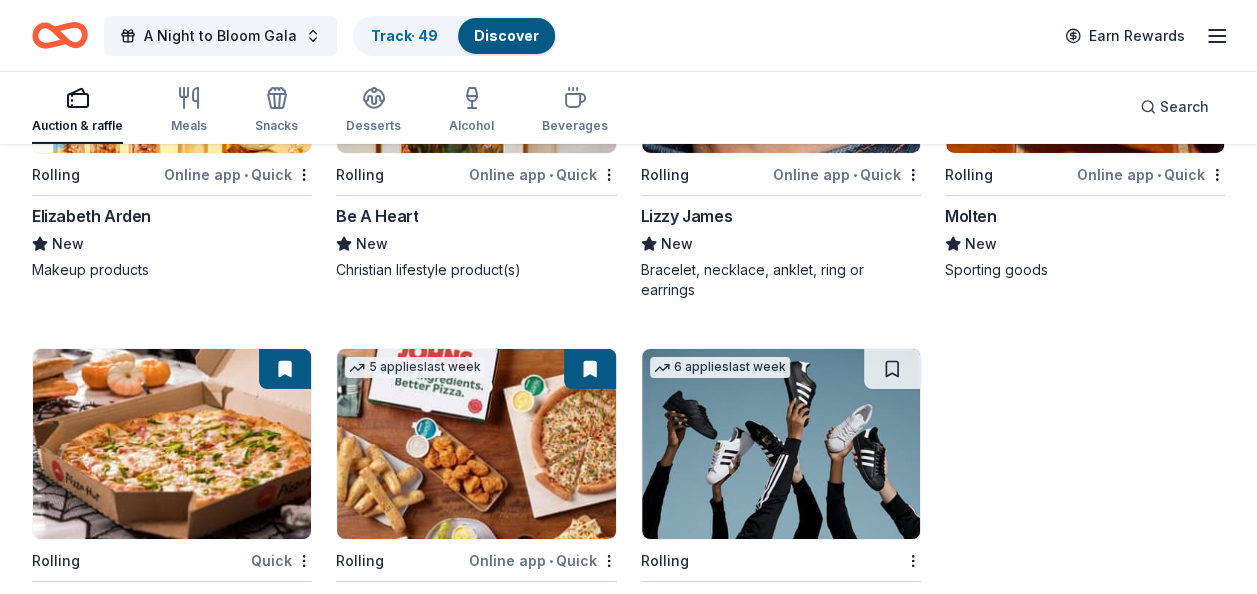 scroll, scrollTop: 14727, scrollLeft: 0, axis: vertical 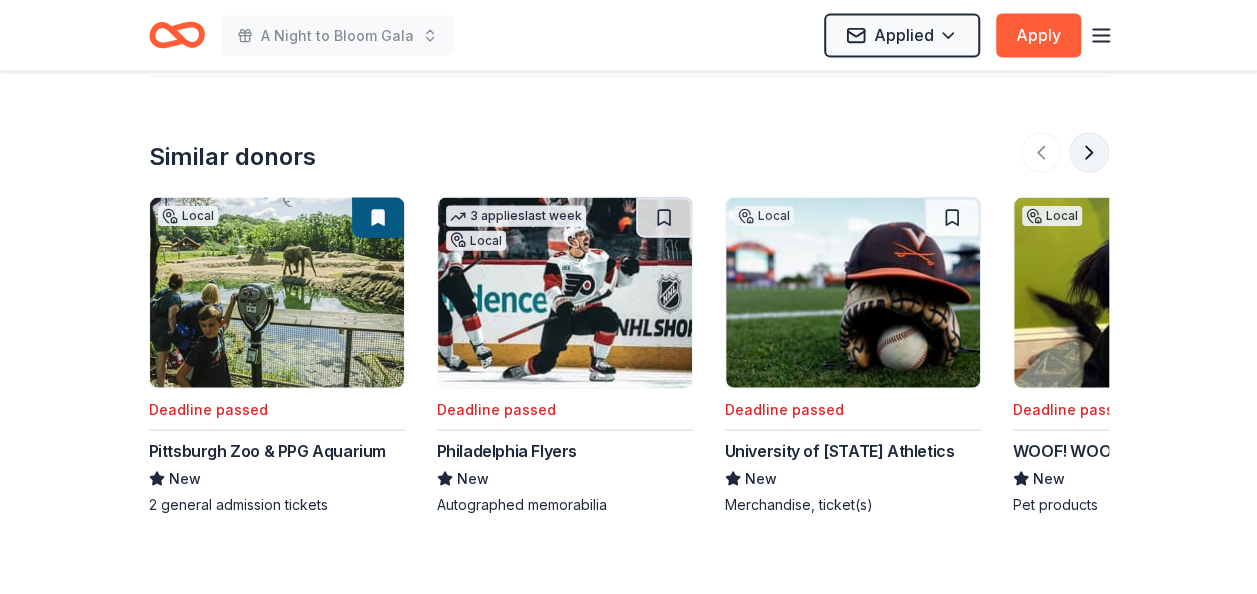 click at bounding box center (1089, 153) 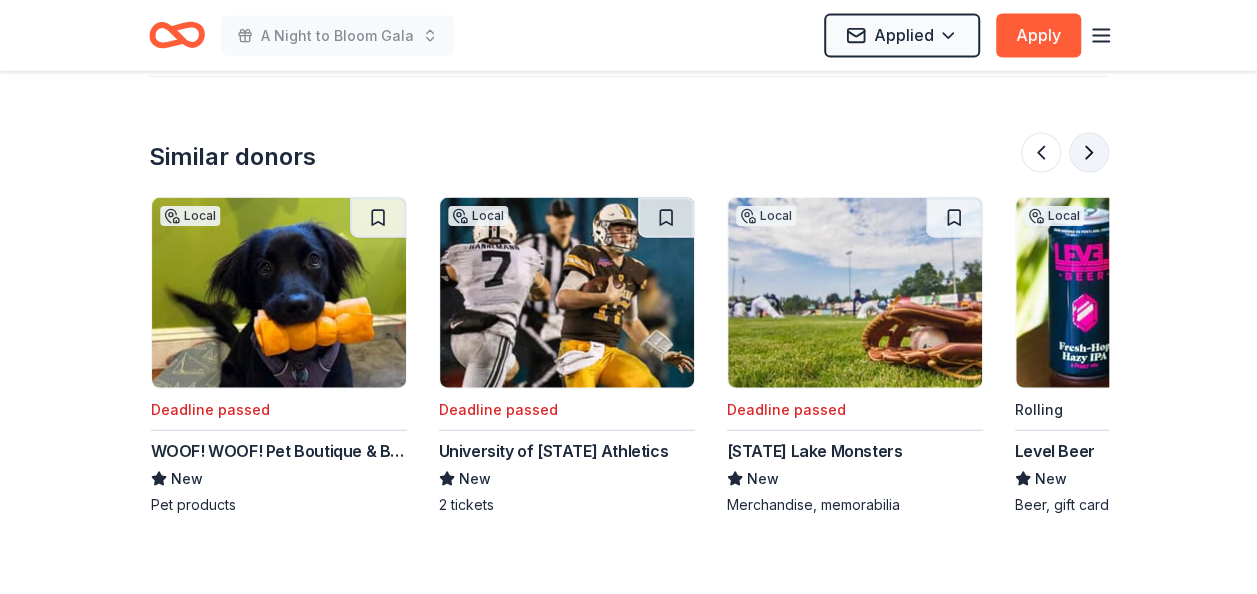 scroll, scrollTop: 0, scrollLeft: 864, axis: horizontal 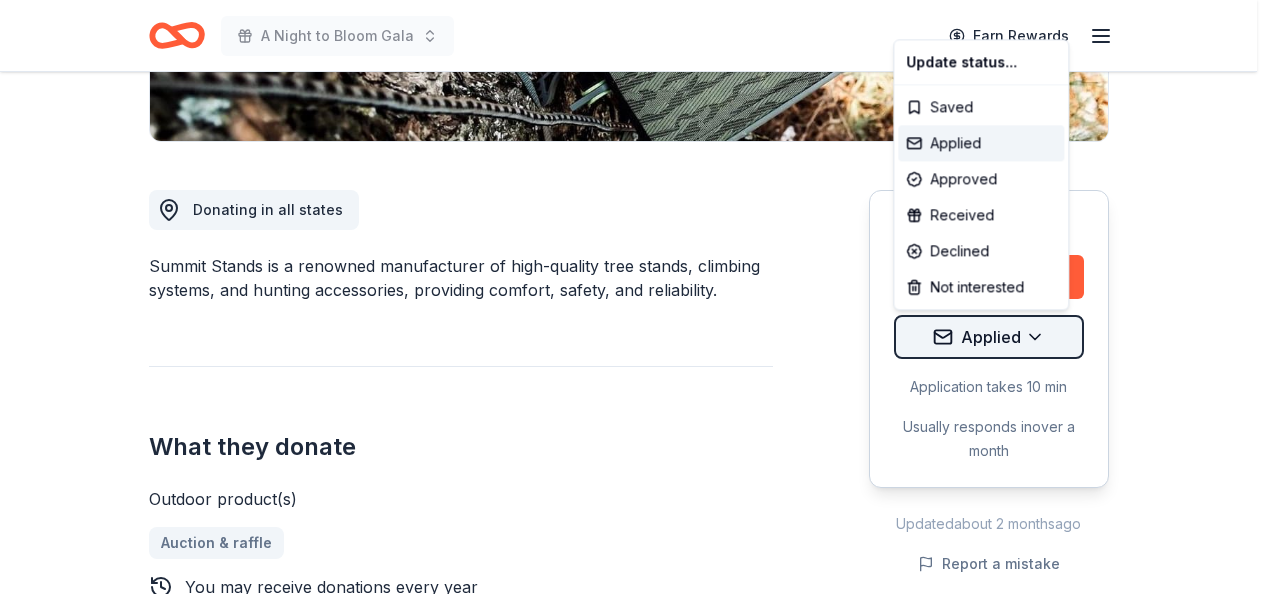 click on "A Night to Bloom Gala Earn Rewards Deadline passed Share Summit Stands New • 1  reviews 1   apply  last week approval rate donation value Share Donating in all states Summit Stands is a renowned manufacturer of high-quality tree stands, climbing systems, and hunting accessories, providing comfort, safety, and reliability. What they donate Outdoor product(s) Auction & raffle   You may receive donations every   year Who they donate to  Preferred 501(c)(3) required Deadline passed Apply Applied Application takes 10 min Usually responds in  over a month Updated  about 2 months  ago Report a mistake approval rate 20 % approved 30 % declined 50 % no response donation value (average) 20% 70% 0% 10% $xx - $xx $xx - $xx $xx - $xx $xx - $xx Upgrade to Pro to view approval rates and average donation values New • 1  reviews The Rotsky Foundation for Mentors July 2023 • Approved simple & easy process! applied mid April & heard back at the beginning of July since our event is not until end of July Leave a review New" at bounding box center [636, -169] 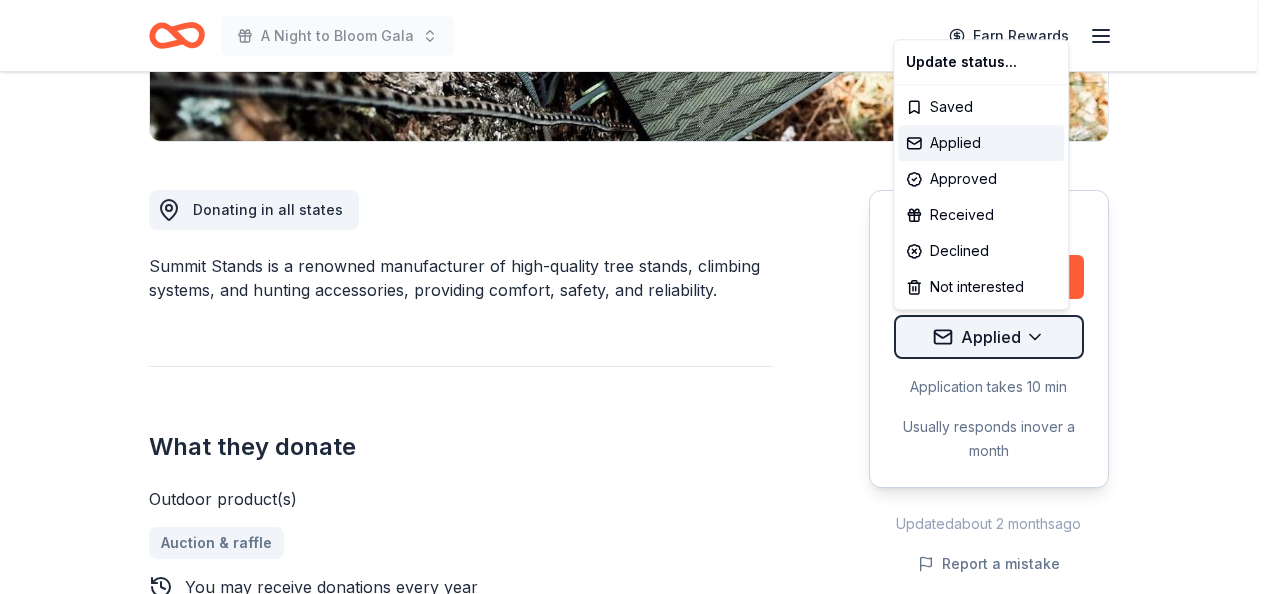 click on "A Night to Bloom Gala Earn Rewards Deadline passed Share Summit Stands New • 1  reviews 1   apply  last week approval rate donation value Share Donating in all states Summit Stands is a renowned manufacturer of high-quality tree stands, climbing systems, and hunting accessories, providing comfort, safety, and reliability. What they donate Outdoor product(s) Auction & raffle   You may receive donations every   year Who they donate to  Preferred 501(c)(3) required Deadline passed Apply Applied Application takes 10 min Usually responds in  over a month Updated  about 2 months  ago Report a mistake approval rate 20 % approved 30 % declined 50 % no response donation value (average) 20% 70% 0% 10% $xx - $xx $xx - $xx $xx - $xx $xx - $xx Upgrade to Pro to view approval rates and average donation values New • 1  reviews The Rotsky Foundation for Mentors July 2023 • Approved simple & easy process! applied mid April & heard back at the beginning of July since our event is not until end of July Leave a review New" at bounding box center (636, -169) 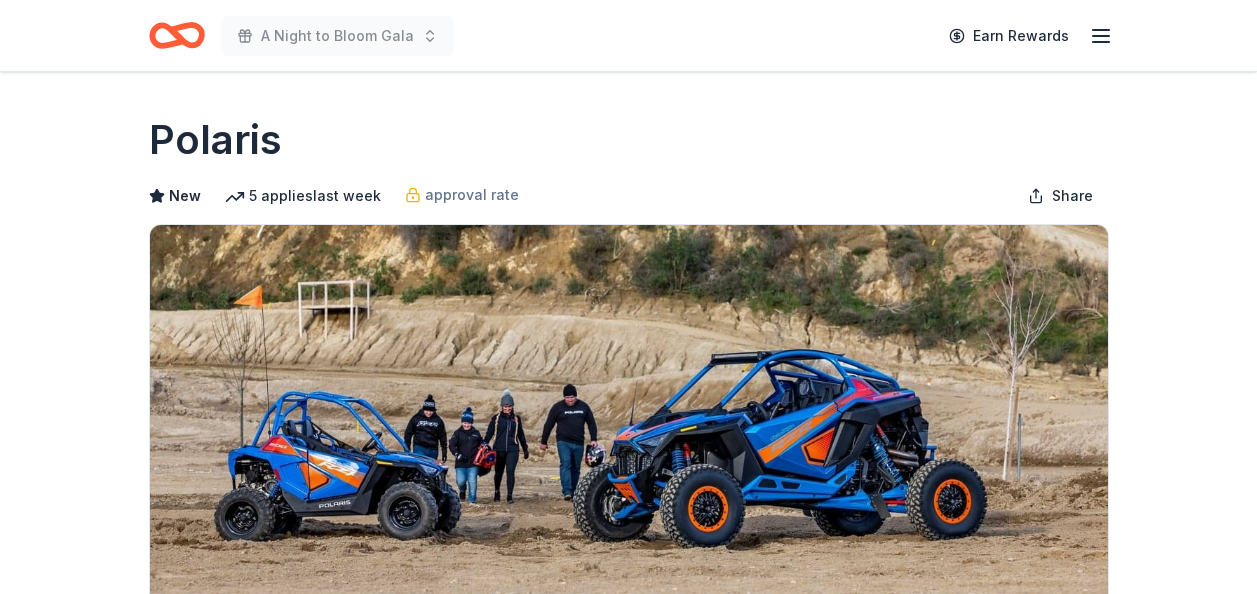 scroll, scrollTop: 0, scrollLeft: 0, axis: both 